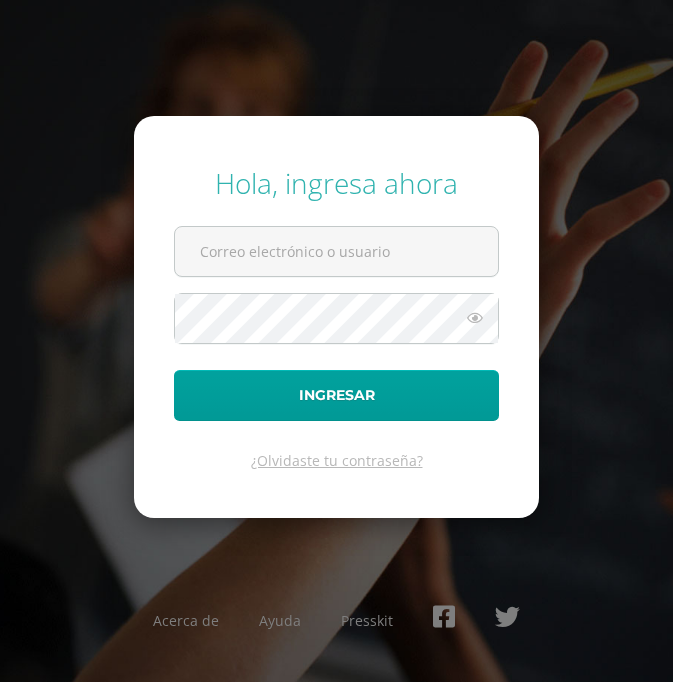 type on "astridrevolorio@[PERSON_NAME].edoo" 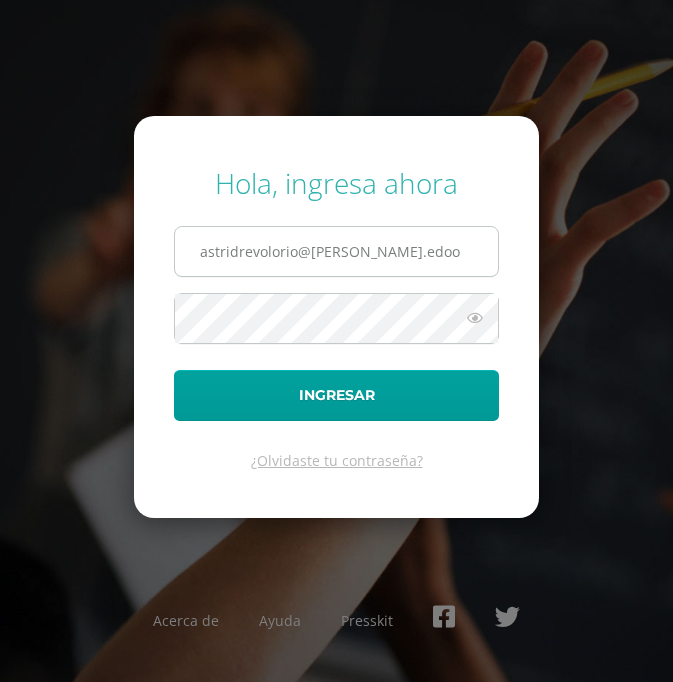 scroll, scrollTop: 0, scrollLeft: 0, axis: both 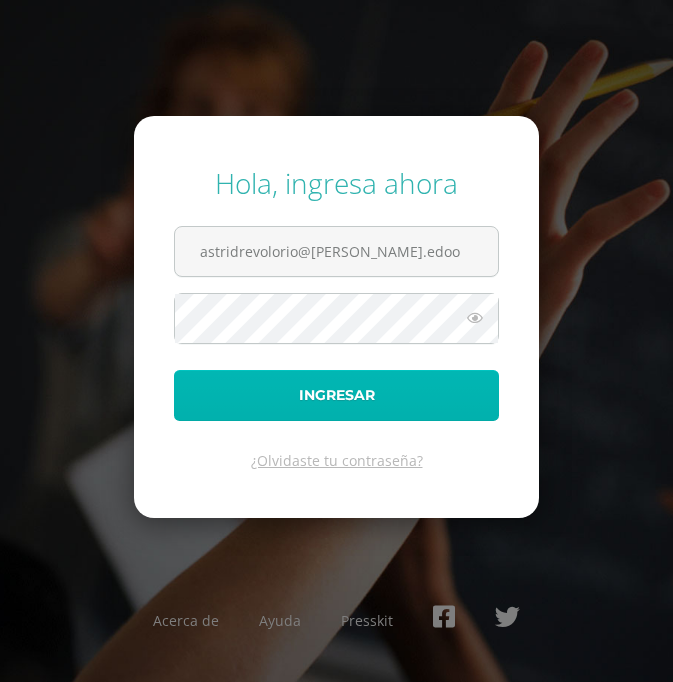 click on "Ingresar" at bounding box center [336, 395] 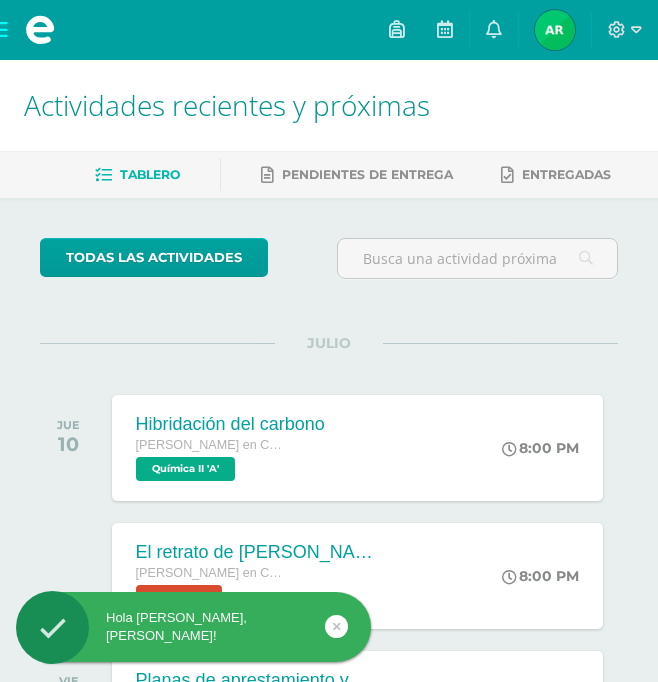 scroll, scrollTop: 0, scrollLeft: 0, axis: both 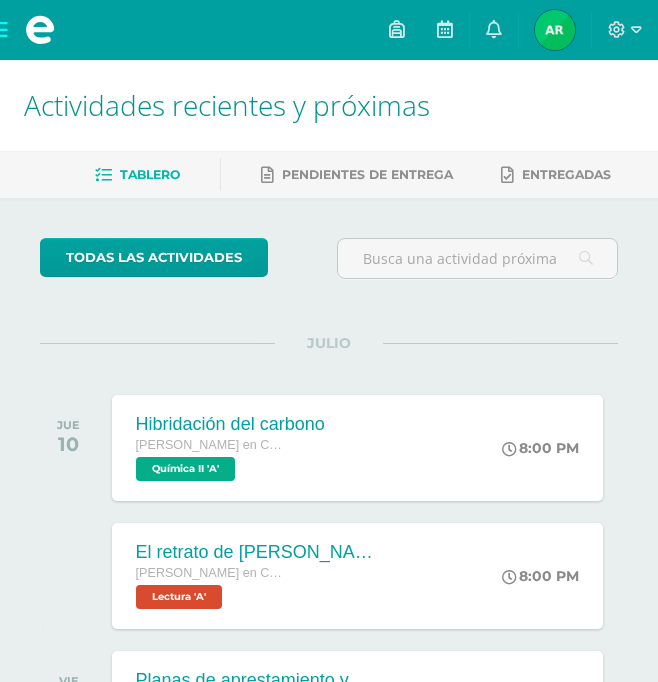 click at bounding box center [555, 30] 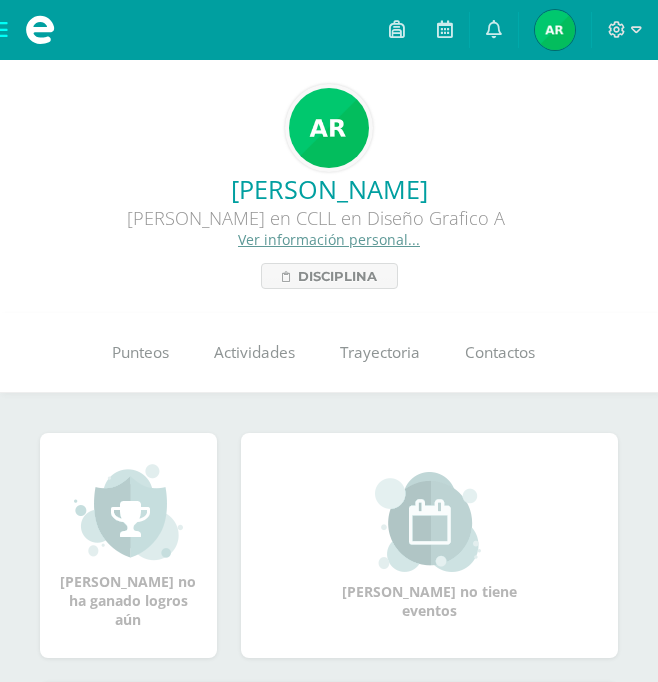 scroll, scrollTop: 0, scrollLeft: 0, axis: both 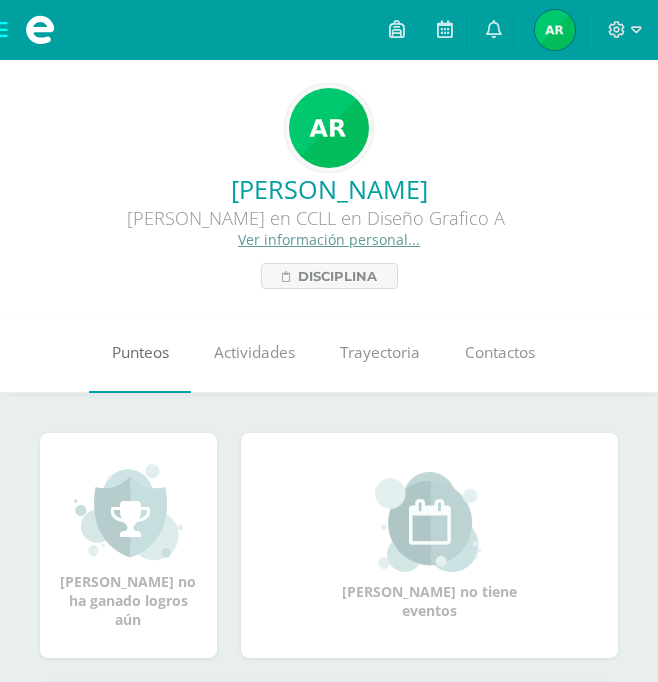 click on "Punteos" at bounding box center (140, 353) 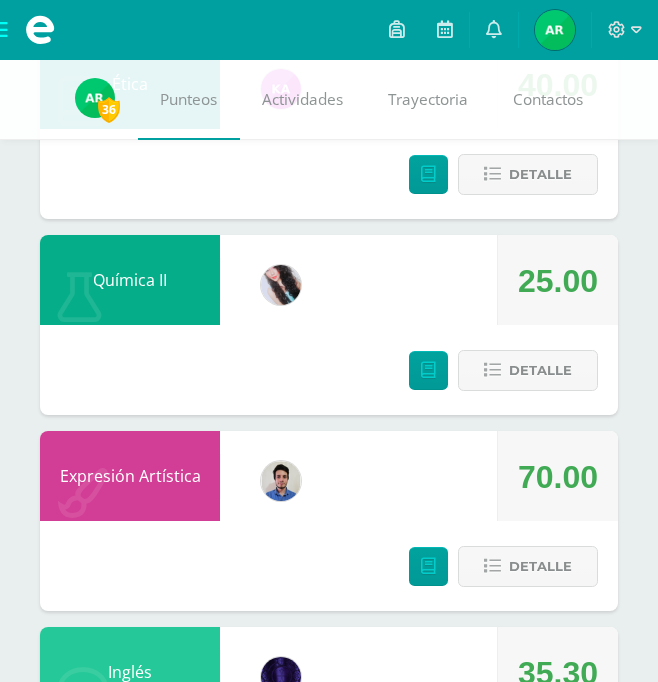 scroll, scrollTop: 400, scrollLeft: 0, axis: vertical 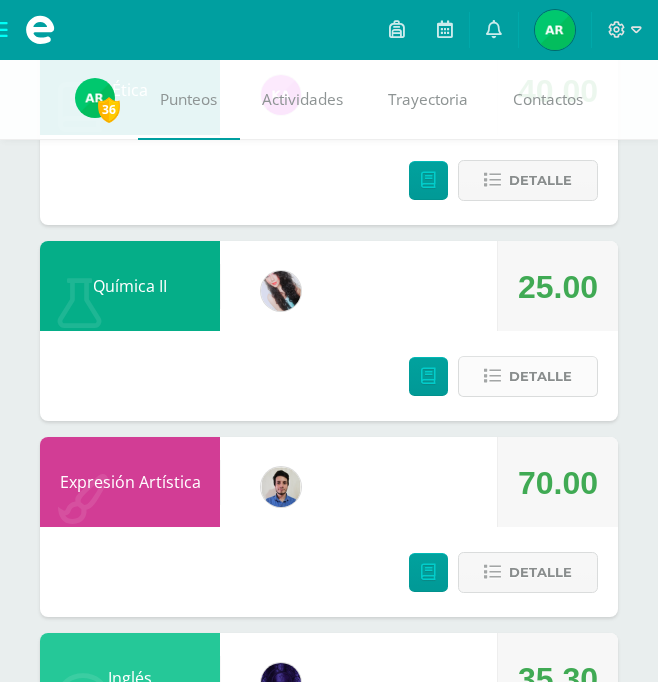 click on "Detalle" at bounding box center [540, 376] 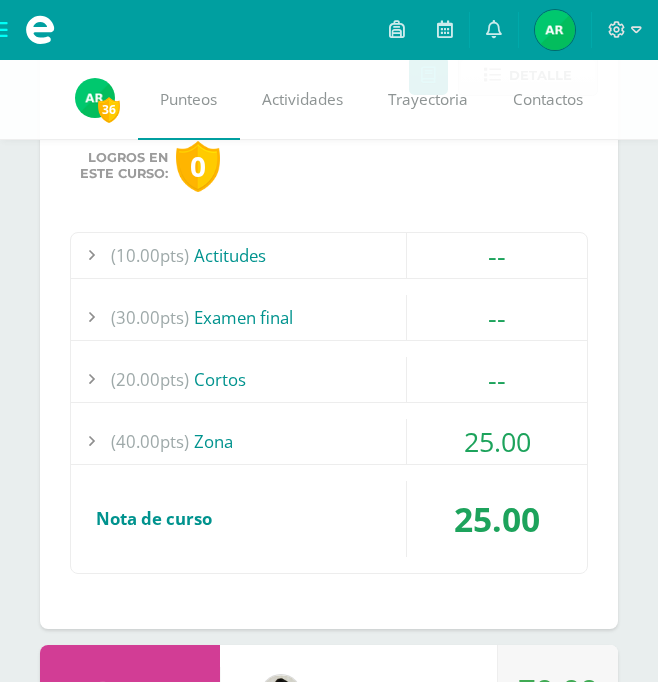 scroll, scrollTop: 700, scrollLeft: 0, axis: vertical 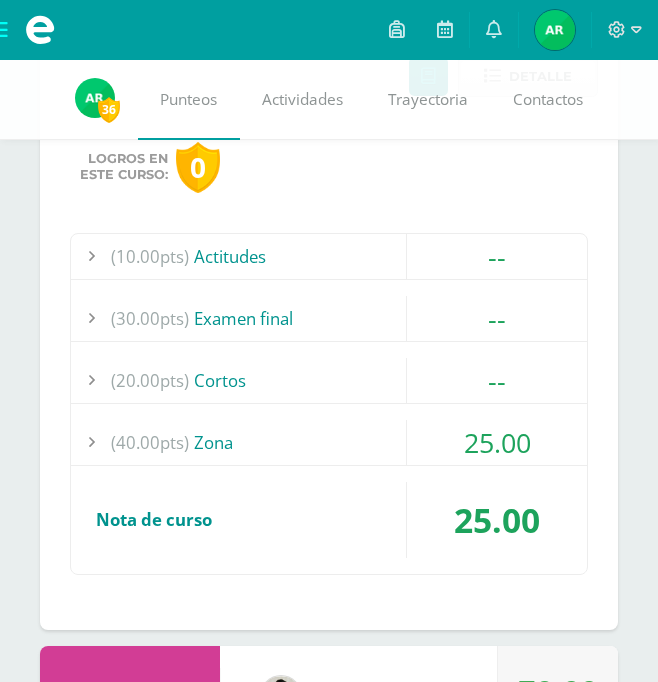 click on "(40.00pts)
Zona" at bounding box center [329, 442] 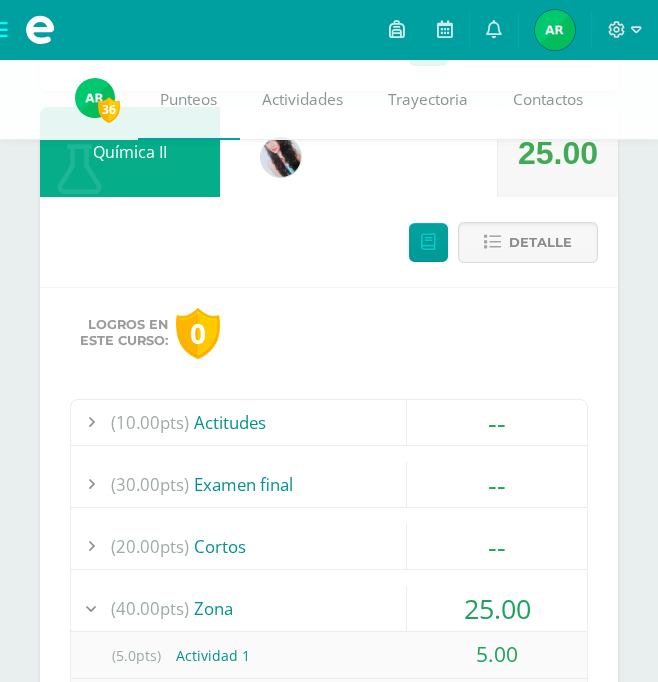 scroll, scrollTop: 500, scrollLeft: 0, axis: vertical 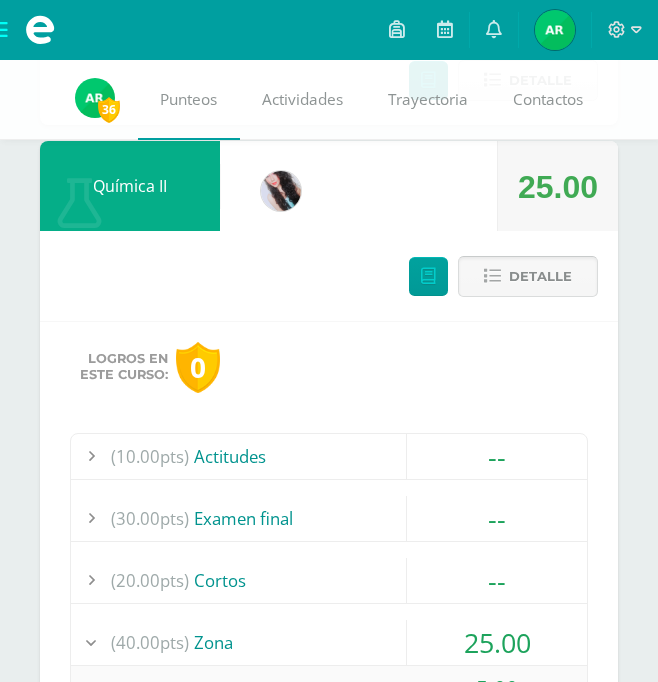 click on "Detalle" at bounding box center [540, 276] 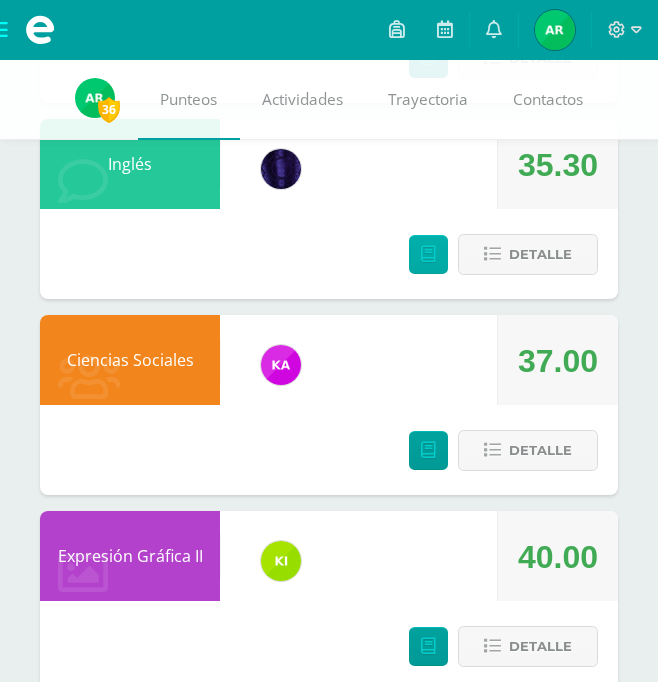scroll, scrollTop: 800, scrollLeft: 0, axis: vertical 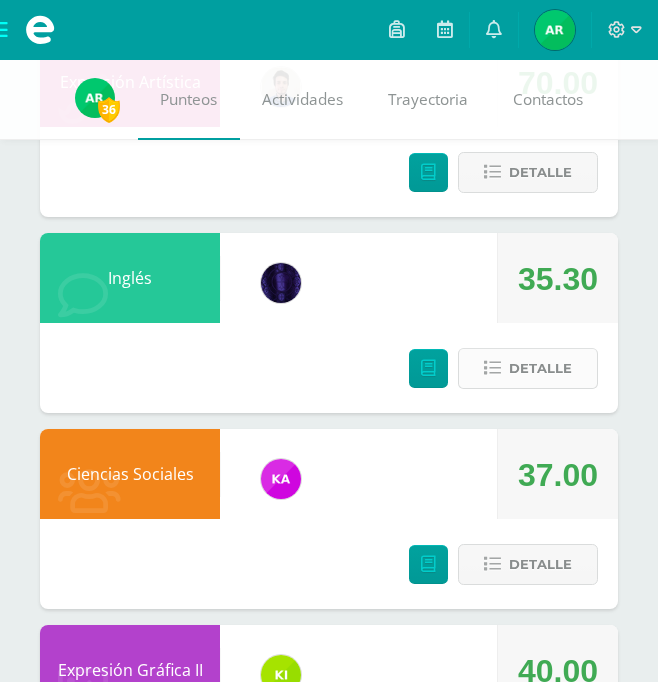 click on "Detalle" at bounding box center (540, 368) 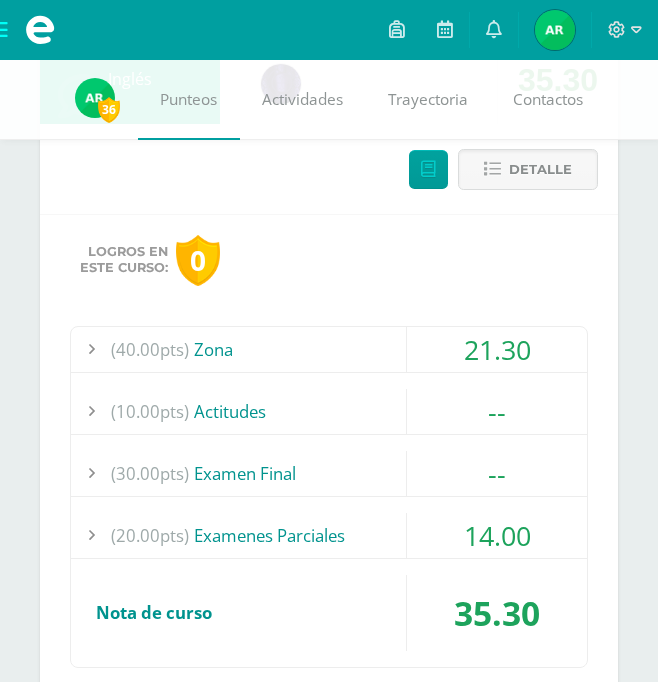 scroll, scrollTop: 1000, scrollLeft: 0, axis: vertical 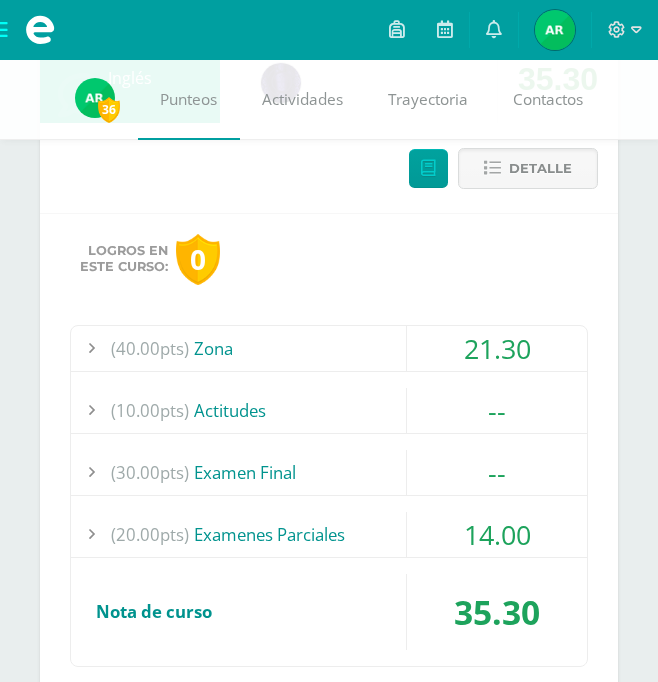 click on "(40.00pts)
Zona" at bounding box center [329, 348] 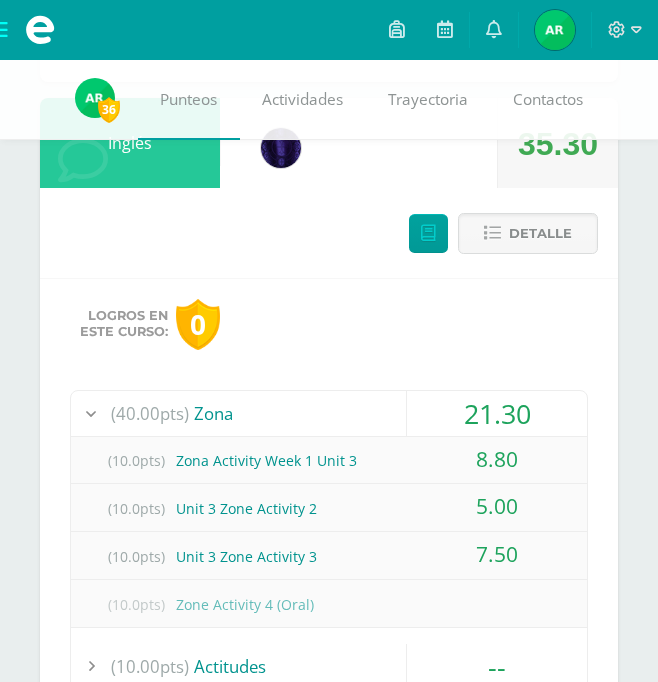 scroll, scrollTop: 900, scrollLeft: 0, axis: vertical 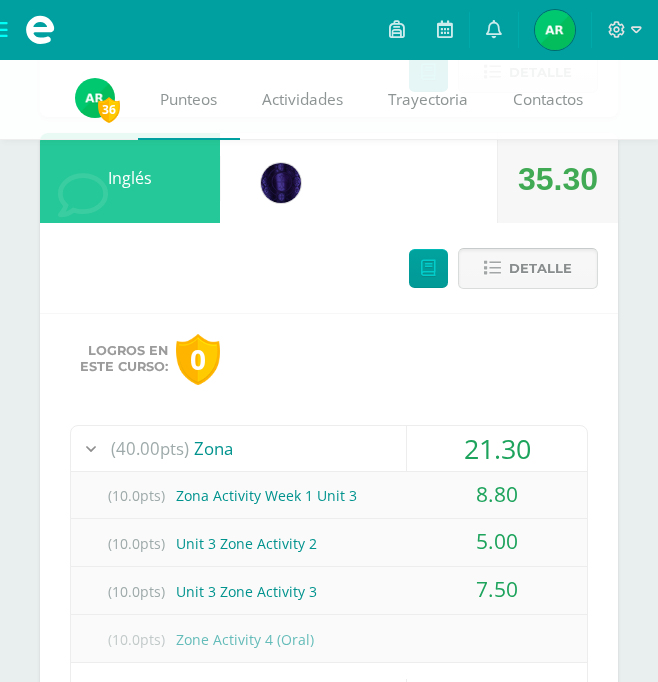 click at bounding box center (492, 268) 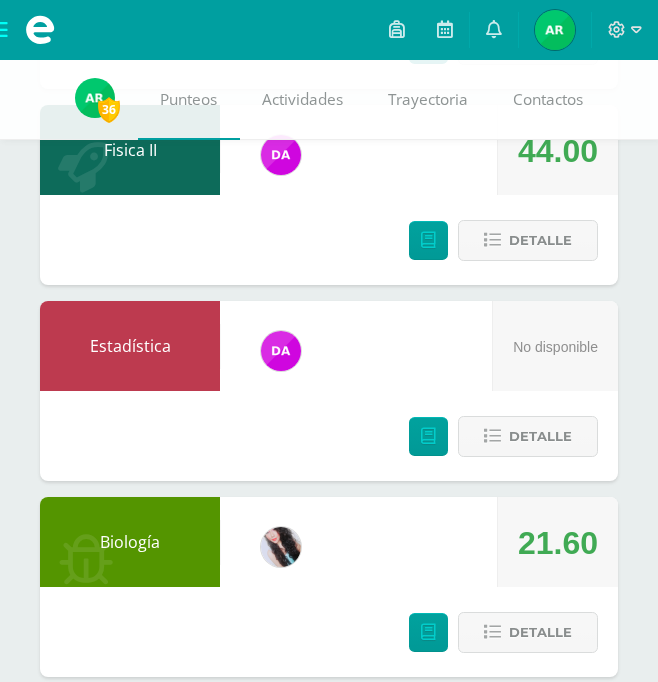 scroll, scrollTop: 2200, scrollLeft: 0, axis: vertical 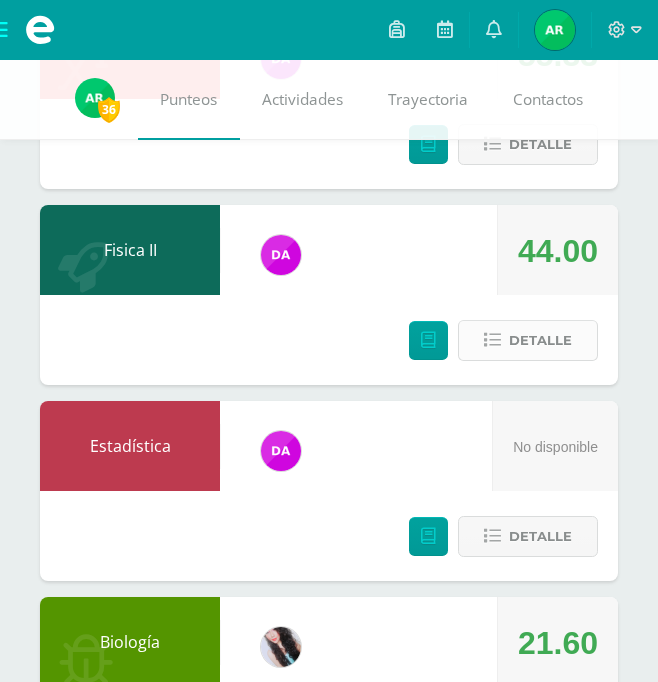 click on "Detalle" at bounding box center (540, 340) 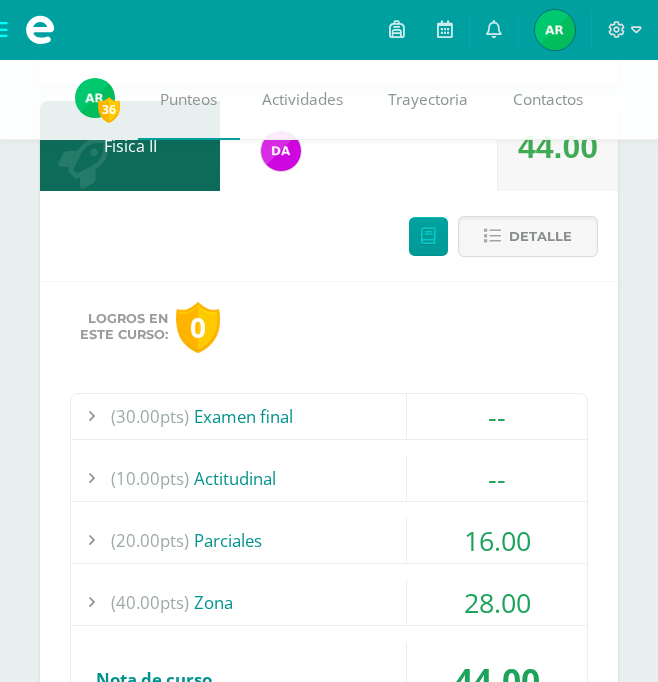 scroll, scrollTop: 2400, scrollLeft: 0, axis: vertical 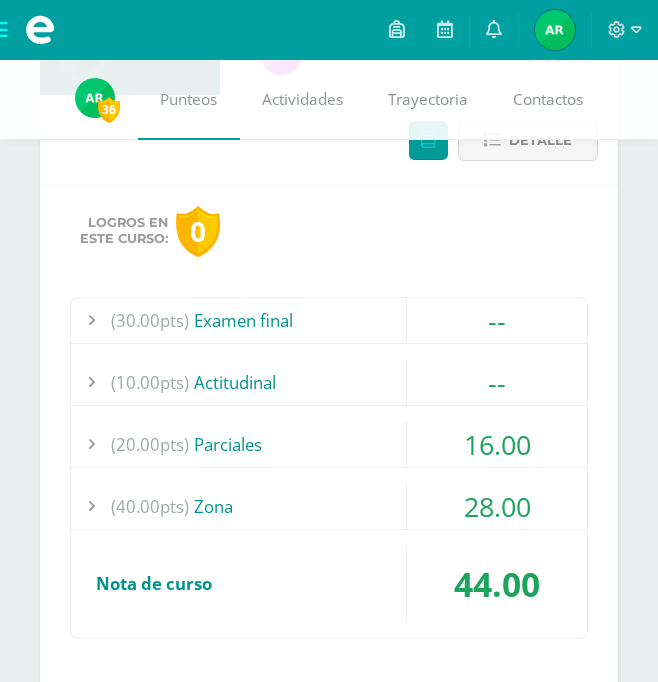 click on "28.00" at bounding box center [497, 506] 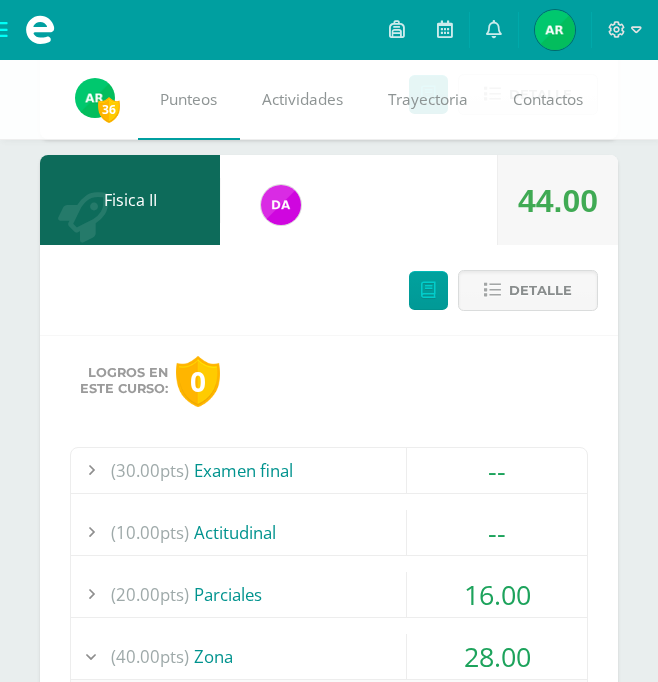 scroll, scrollTop: 2200, scrollLeft: 0, axis: vertical 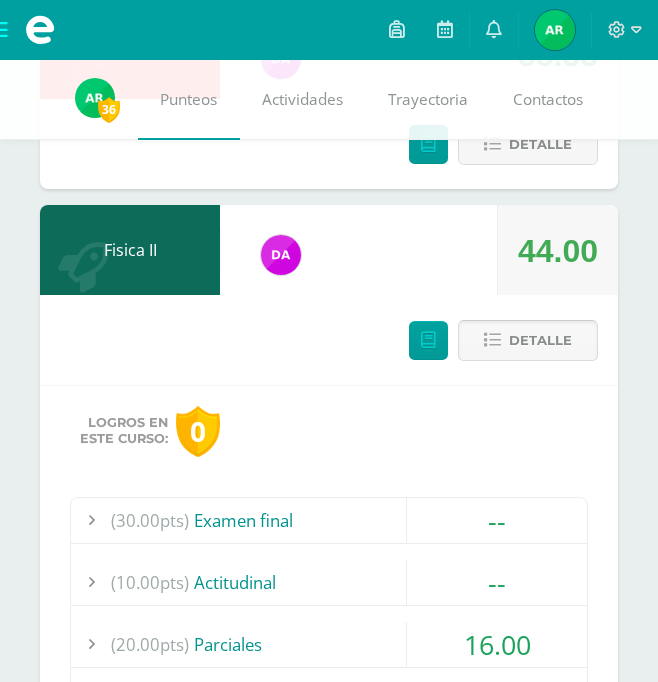 click on "Detalle" at bounding box center [540, 340] 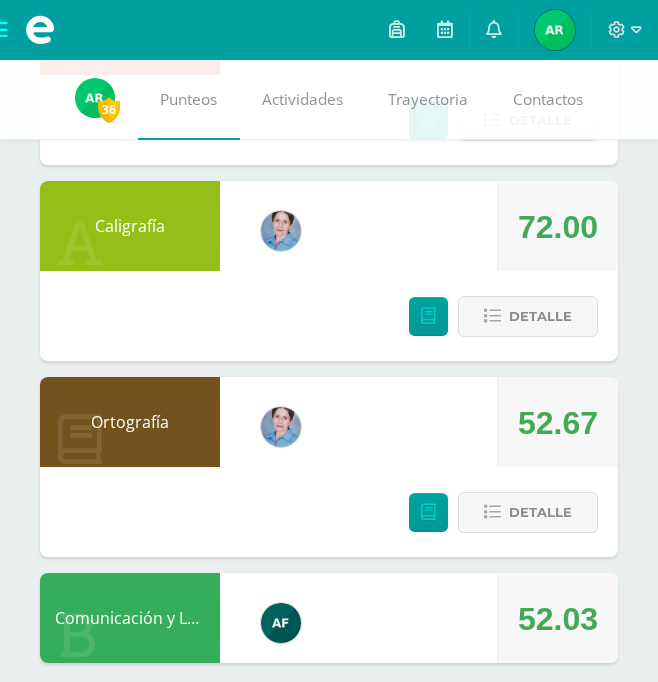 scroll, scrollTop: 3421, scrollLeft: 0, axis: vertical 